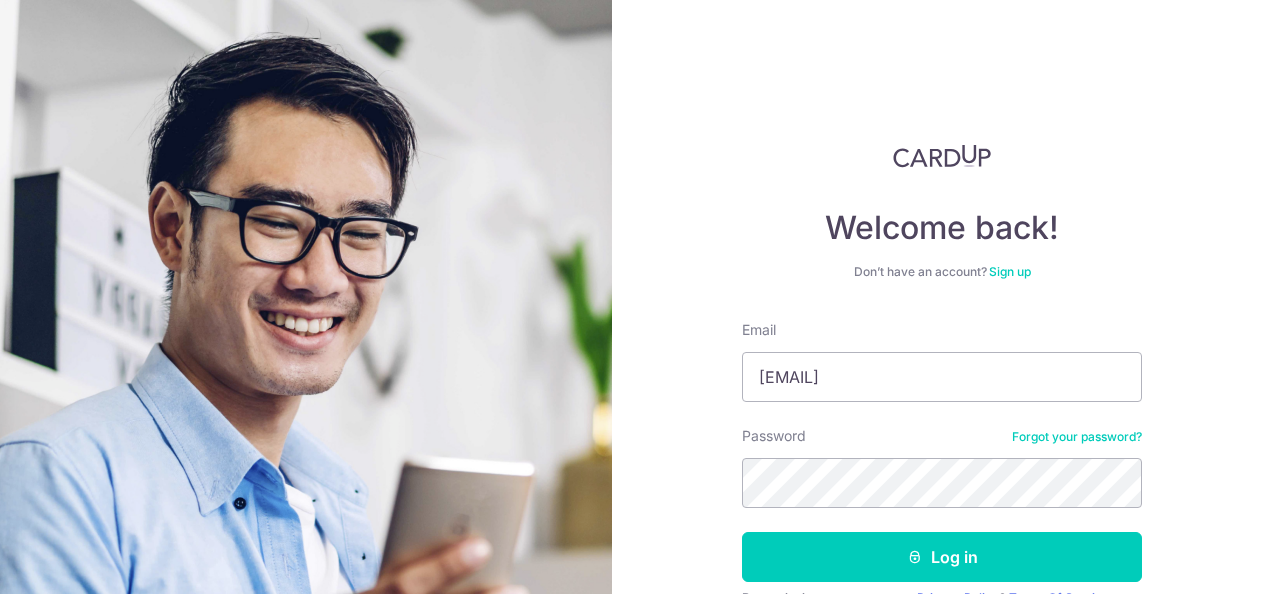 scroll, scrollTop: 0, scrollLeft: 0, axis: both 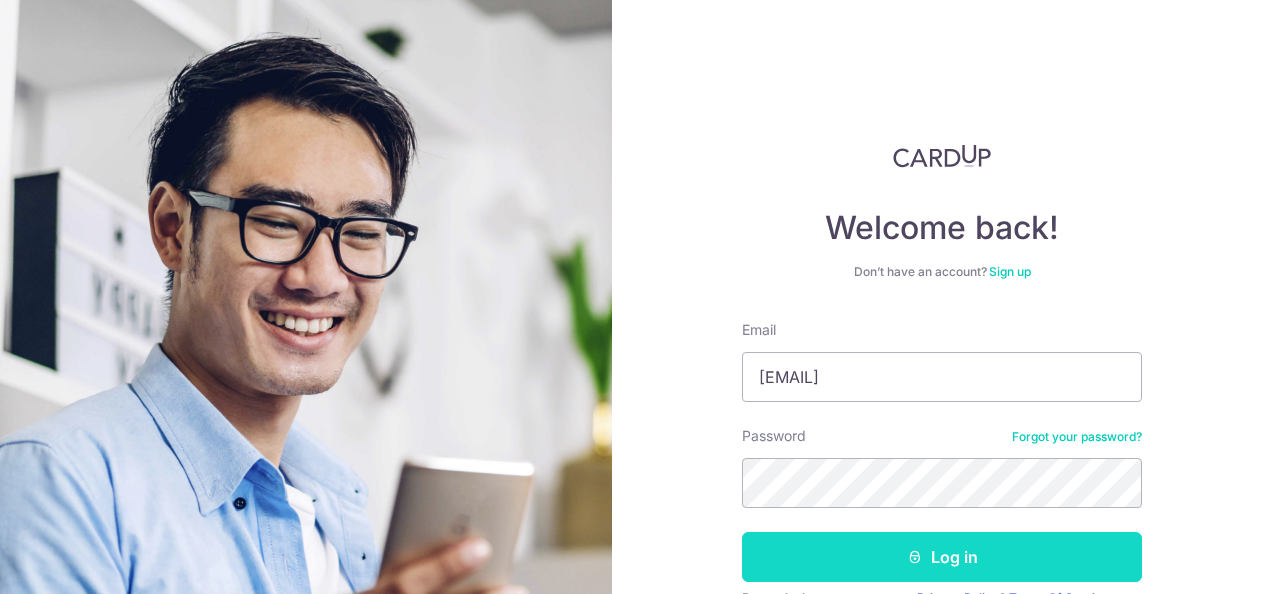 click on "Log in" at bounding box center (942, 557) 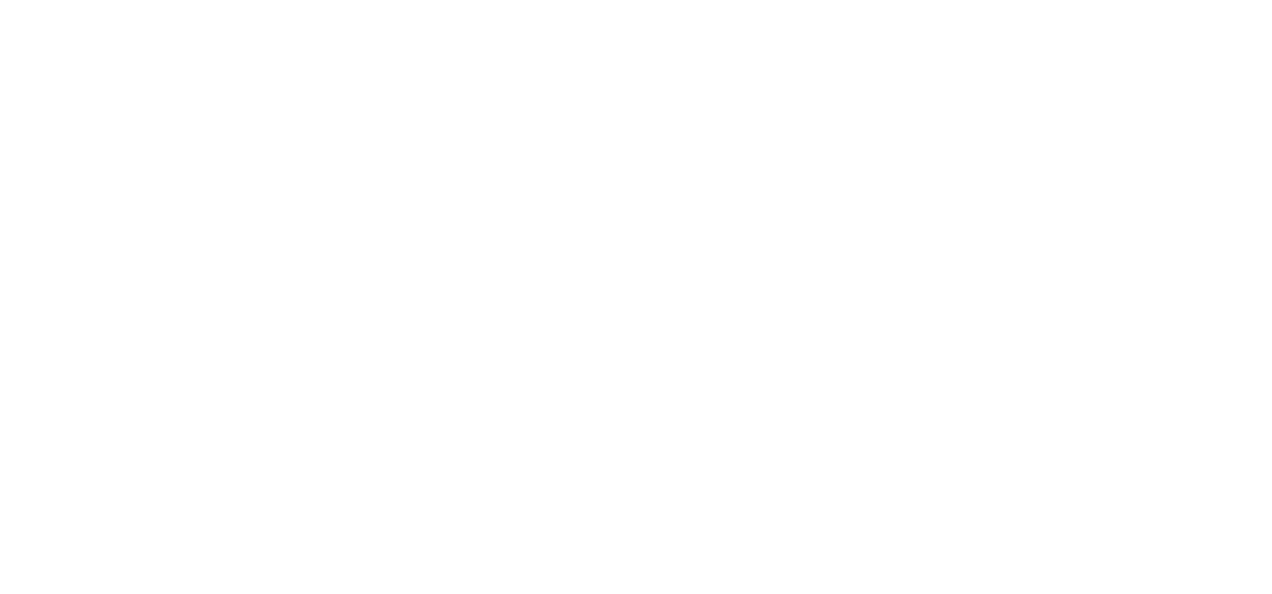 scroll, scrollTop: 0, scrollLeft: 0, axis: both 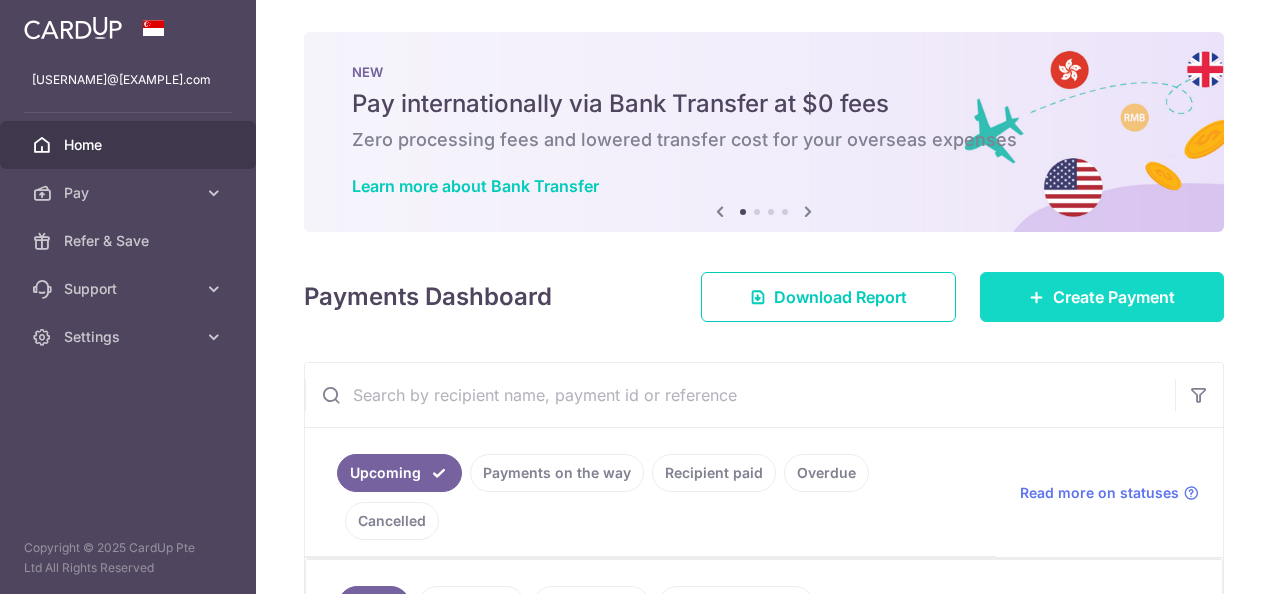 click on "Create Payment" at bounding box center (1114, 297) 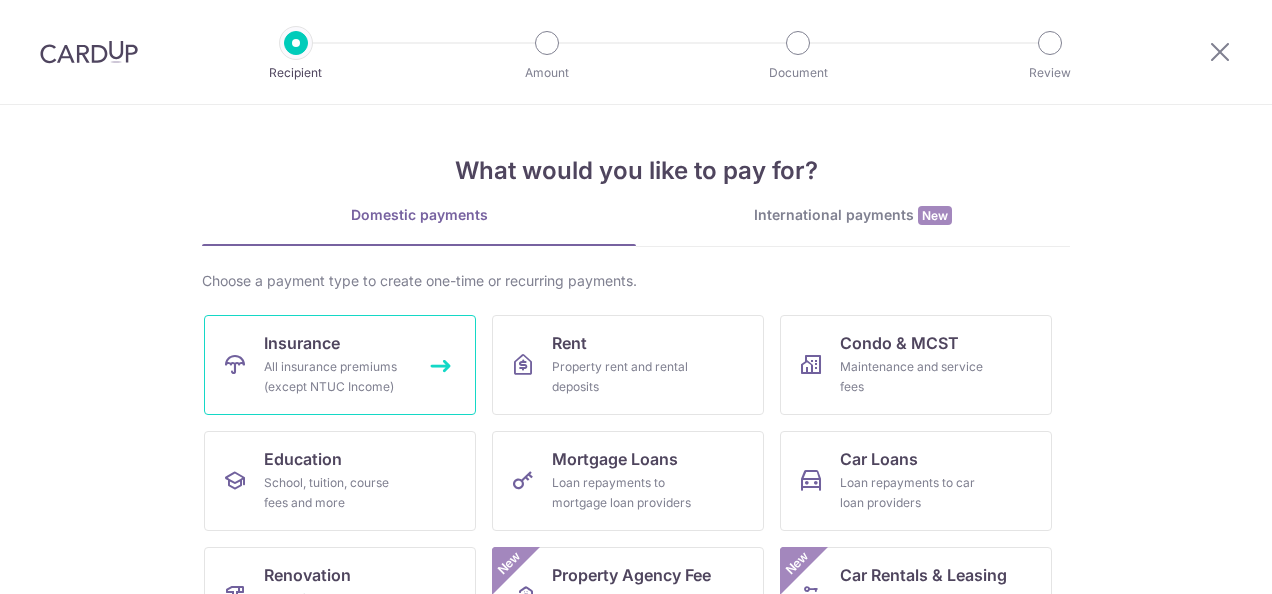 click on "Insurance All insurance premiums (except NTUC Income)" at bounding box center (340, 365) 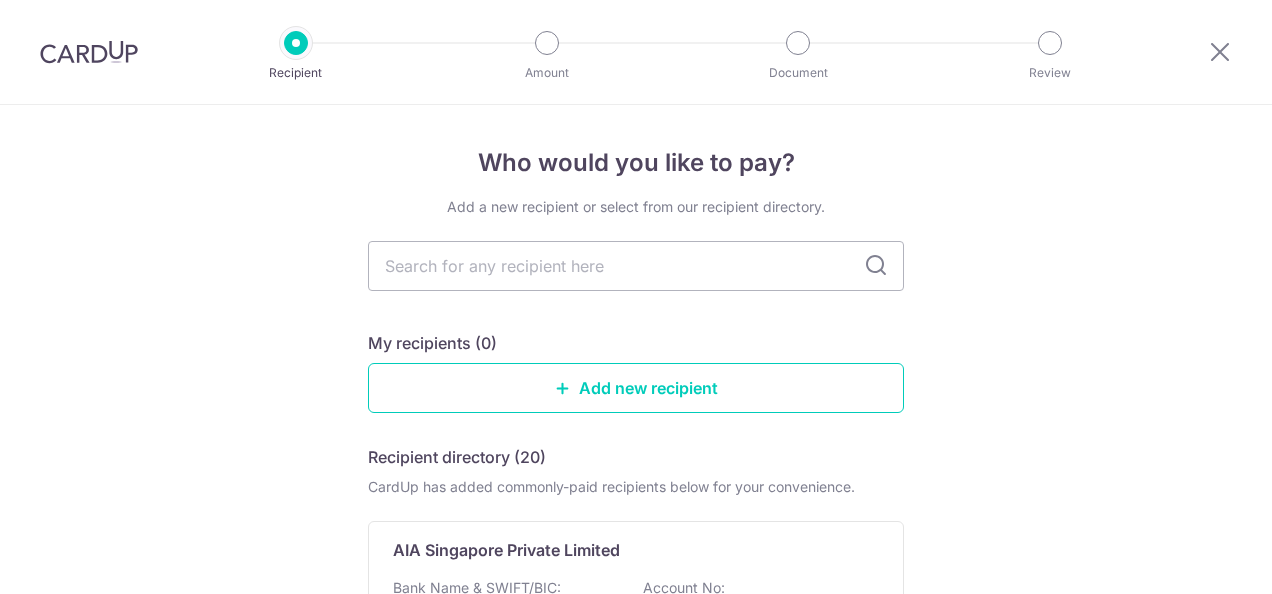 scroll, scrollTop: 0, scrollLeft: 0, axis: both 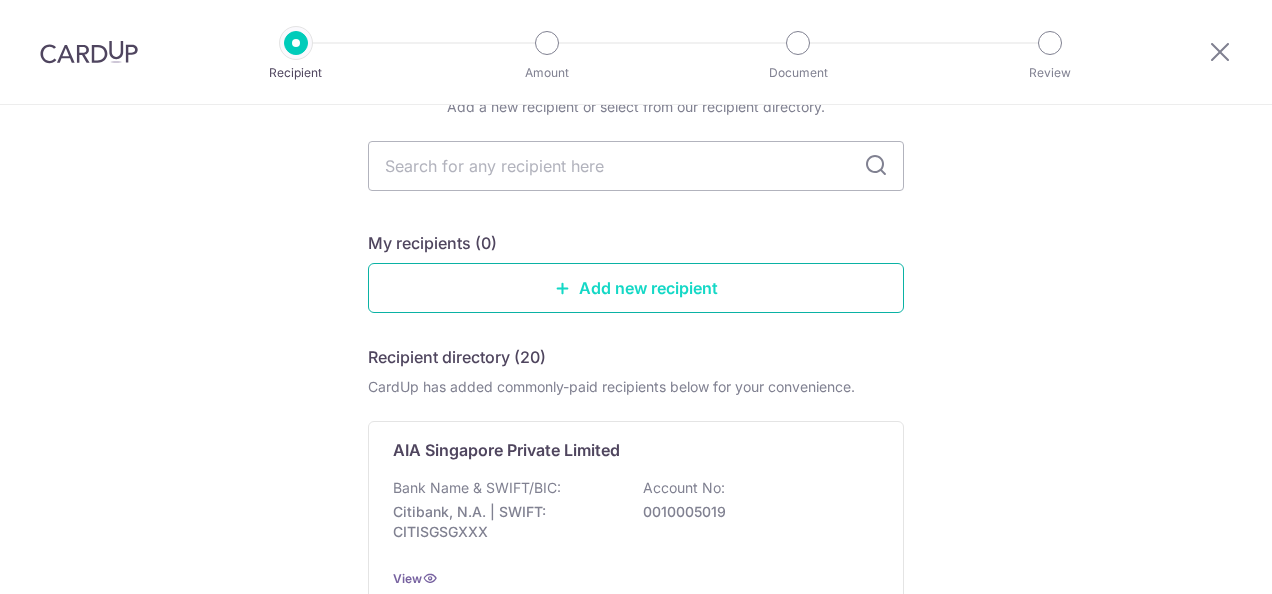 click at bounding box center (563, 288) 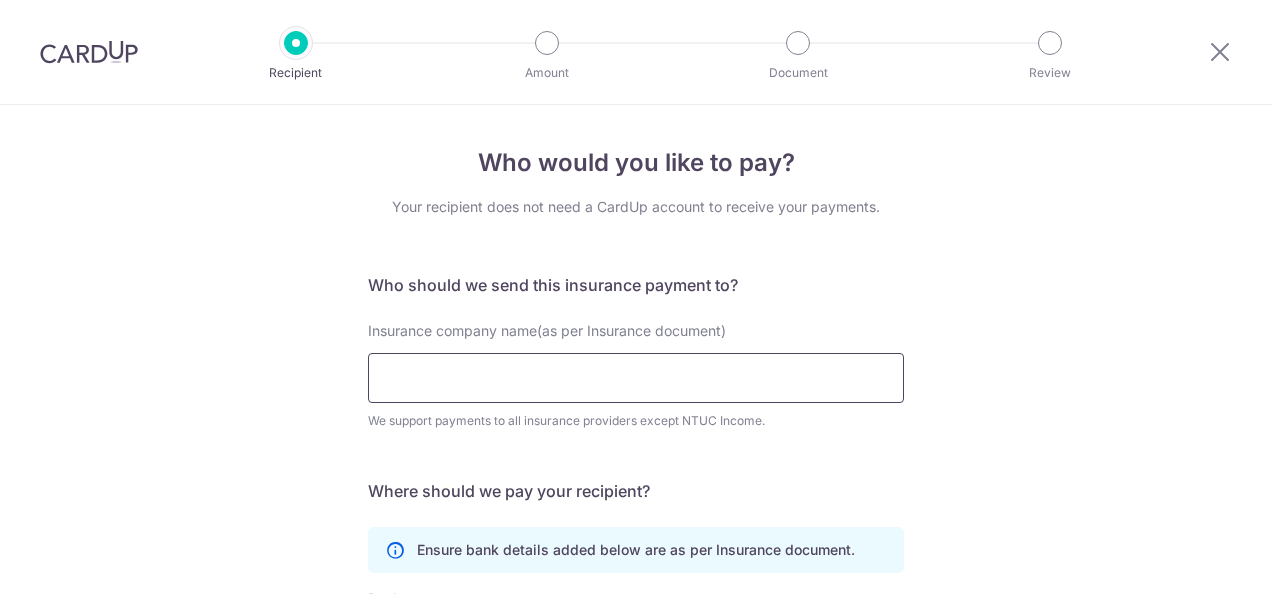 click on "Insurance company name(as per Insurance document)" at bounding box center (636, 378) 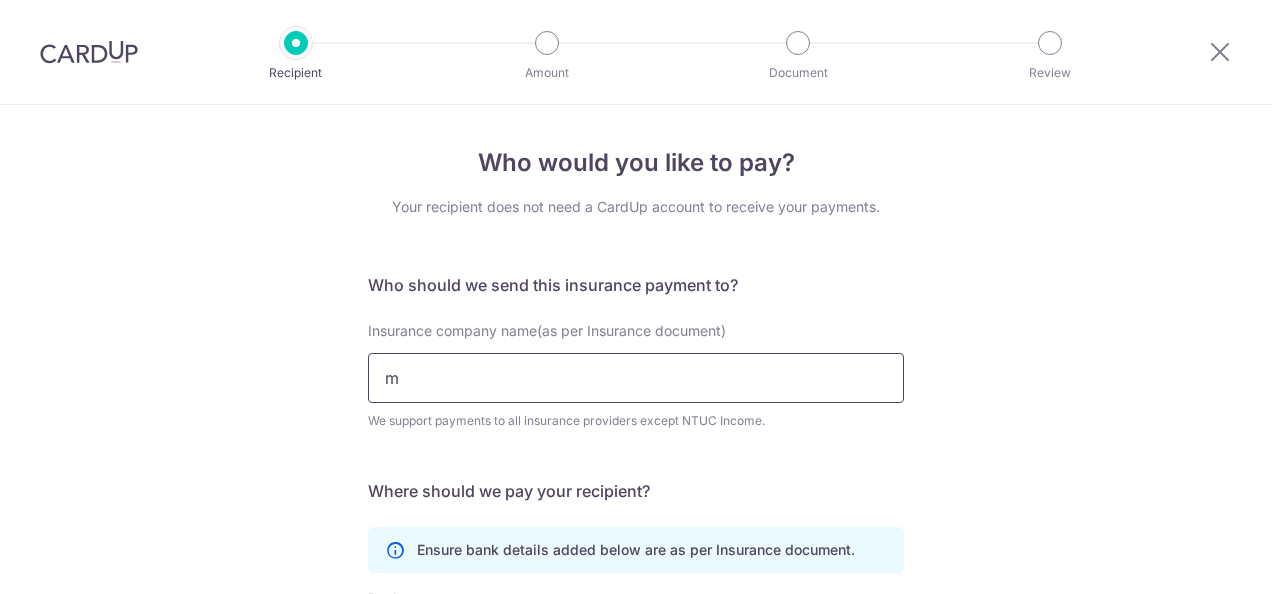scroll, scrollTop: 0, scrollLeft: 0, axis: both 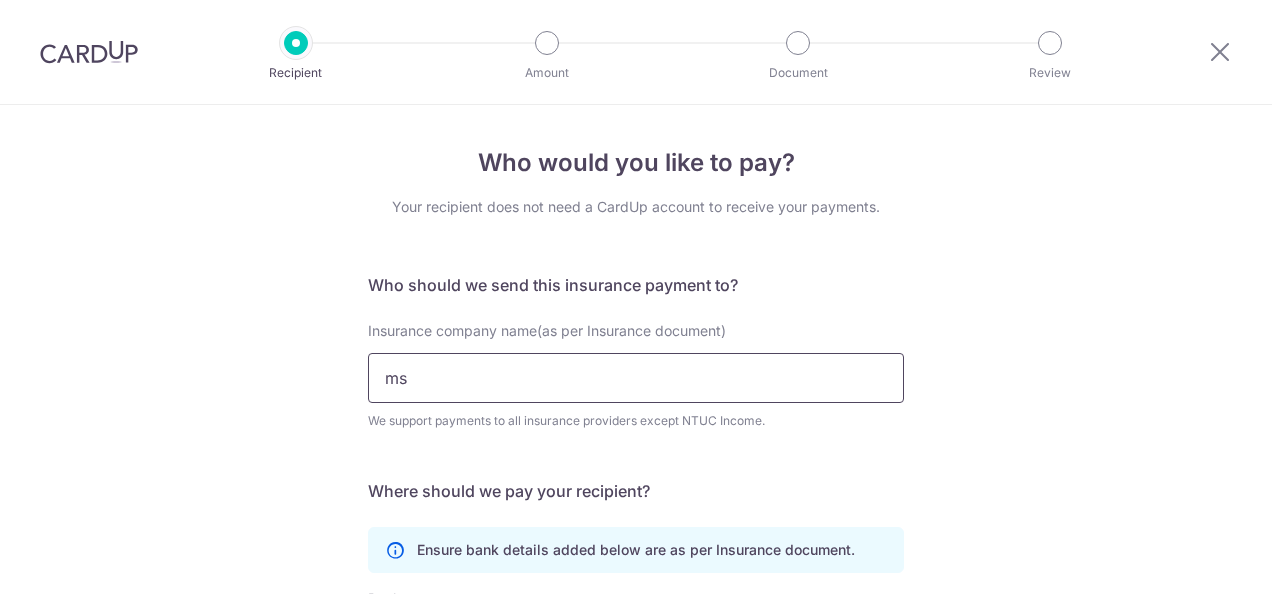 type on "m" 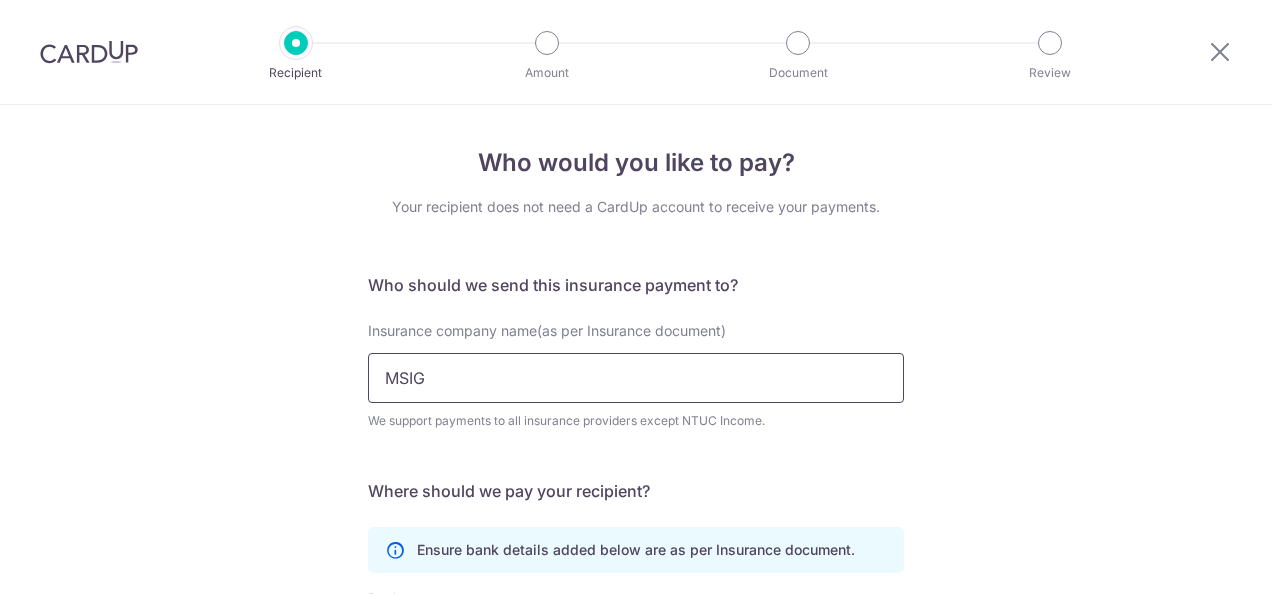 click on "Submit Request" at bounding box center (0, 0) 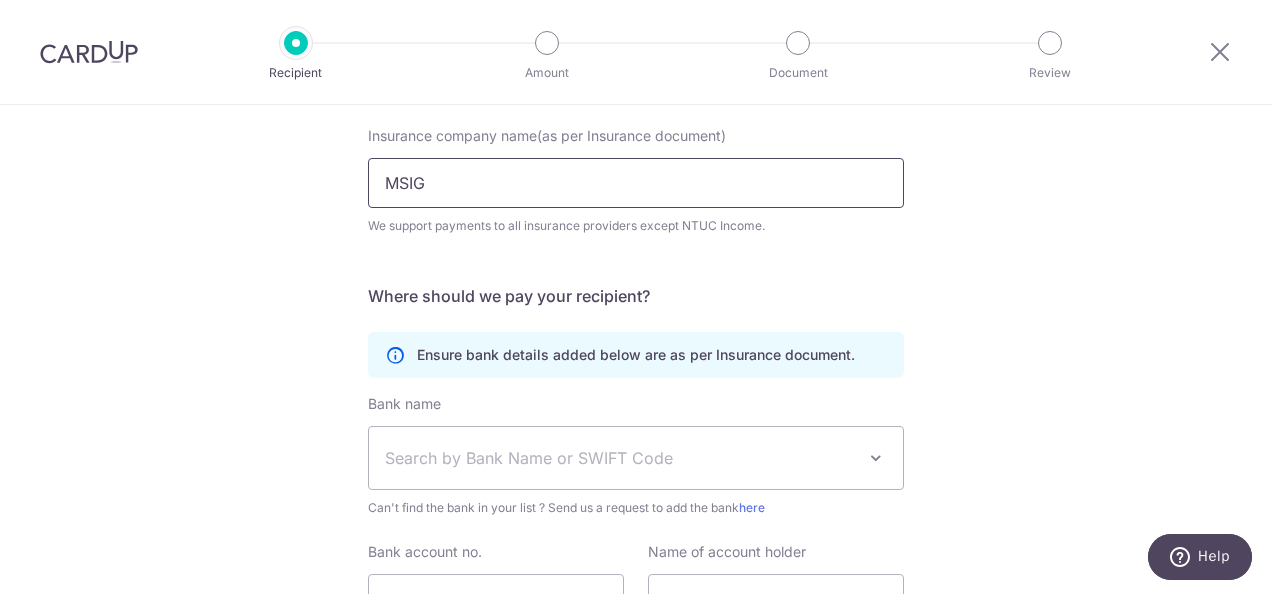 scroll, scrollTop: 200, scrollLeft: 0, axis: vertical 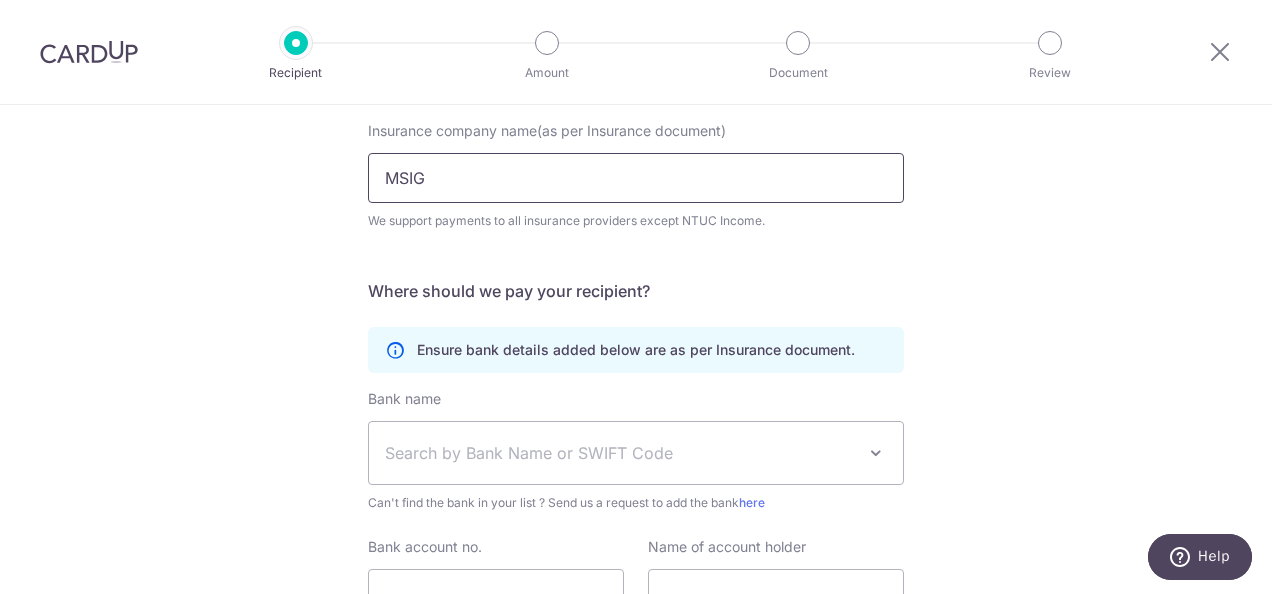 click on "MSIG" at bounding box center [636, 178] 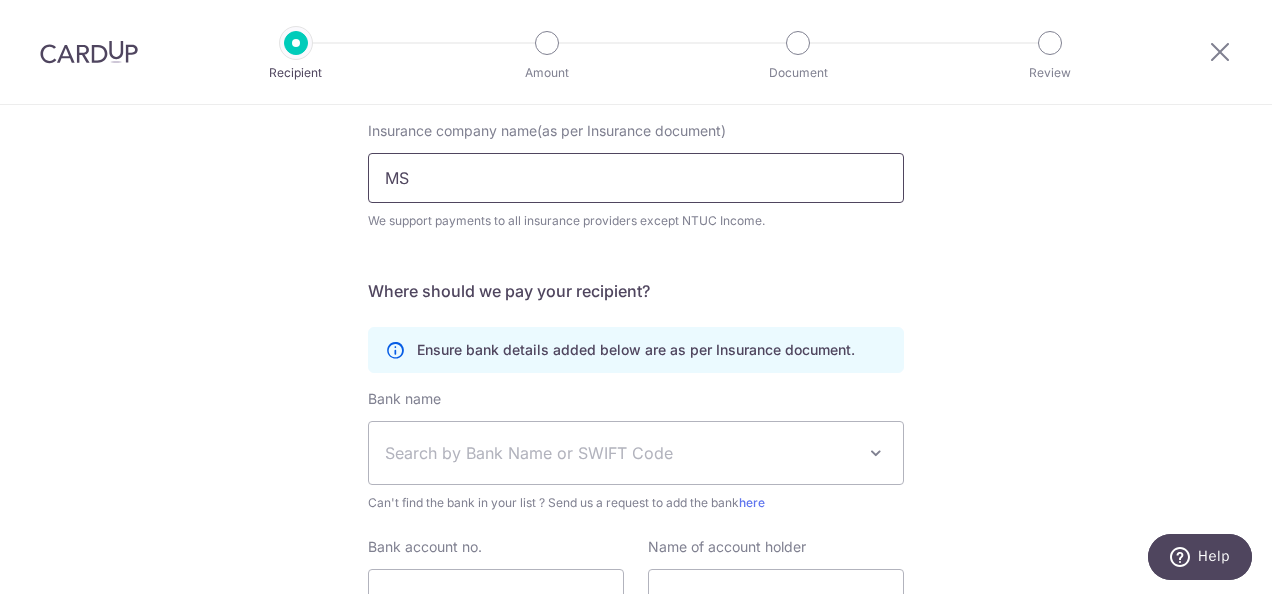type on "M" 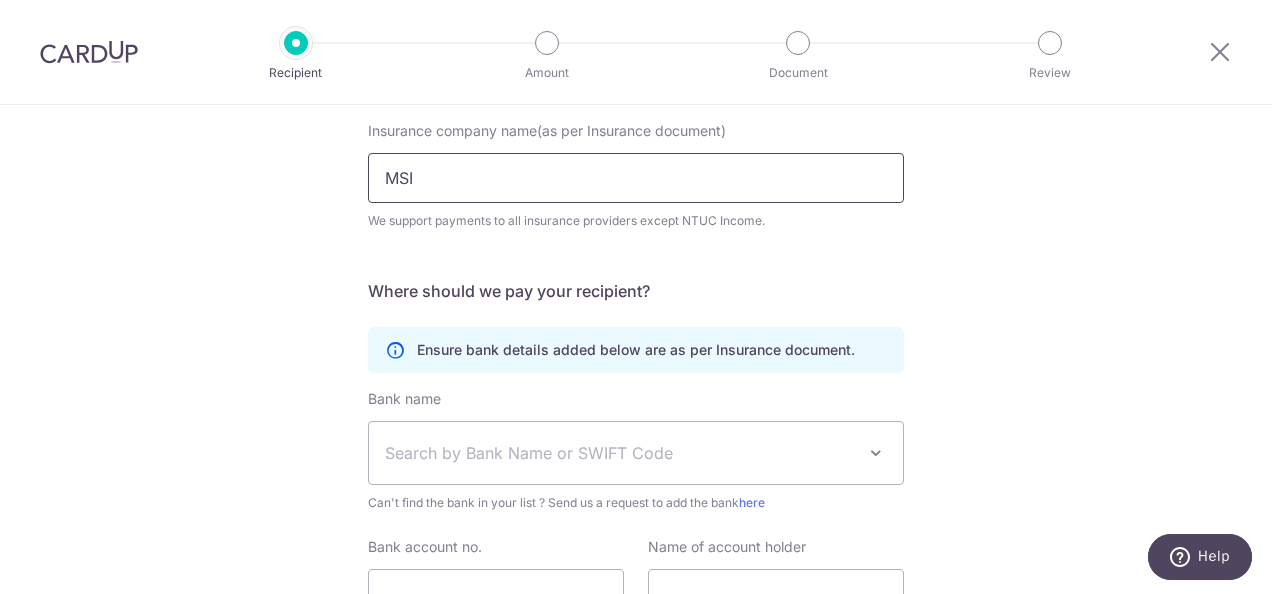 type on "MSIG" 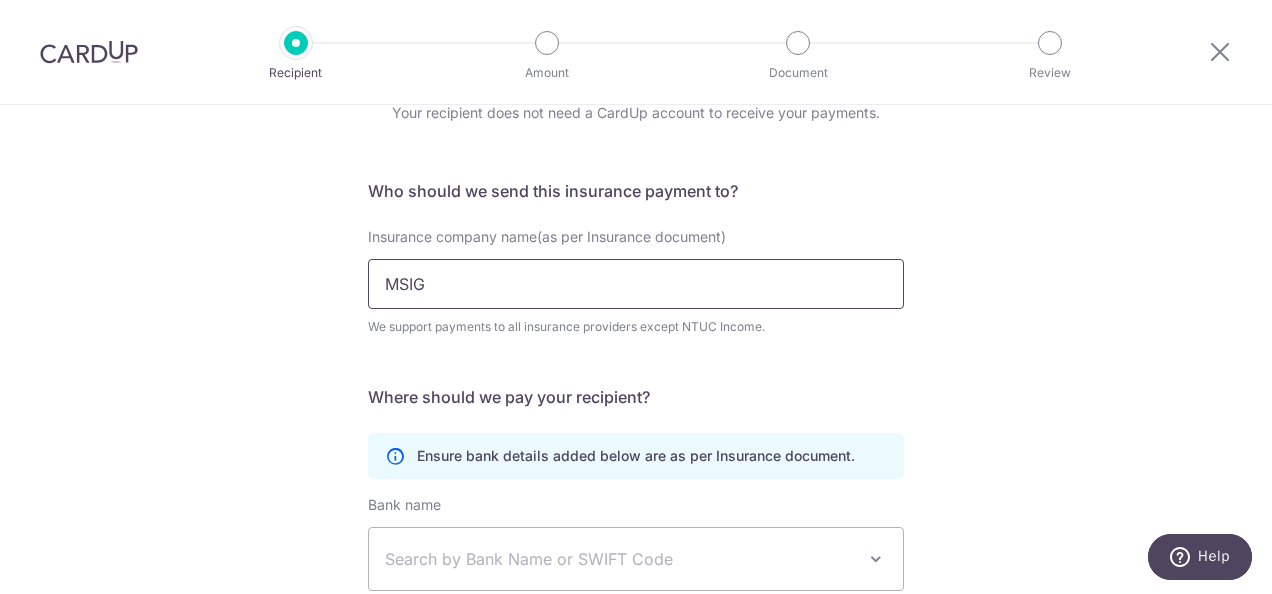 scroll, scrollTop: 0, scrollLeft: 0, axis: both 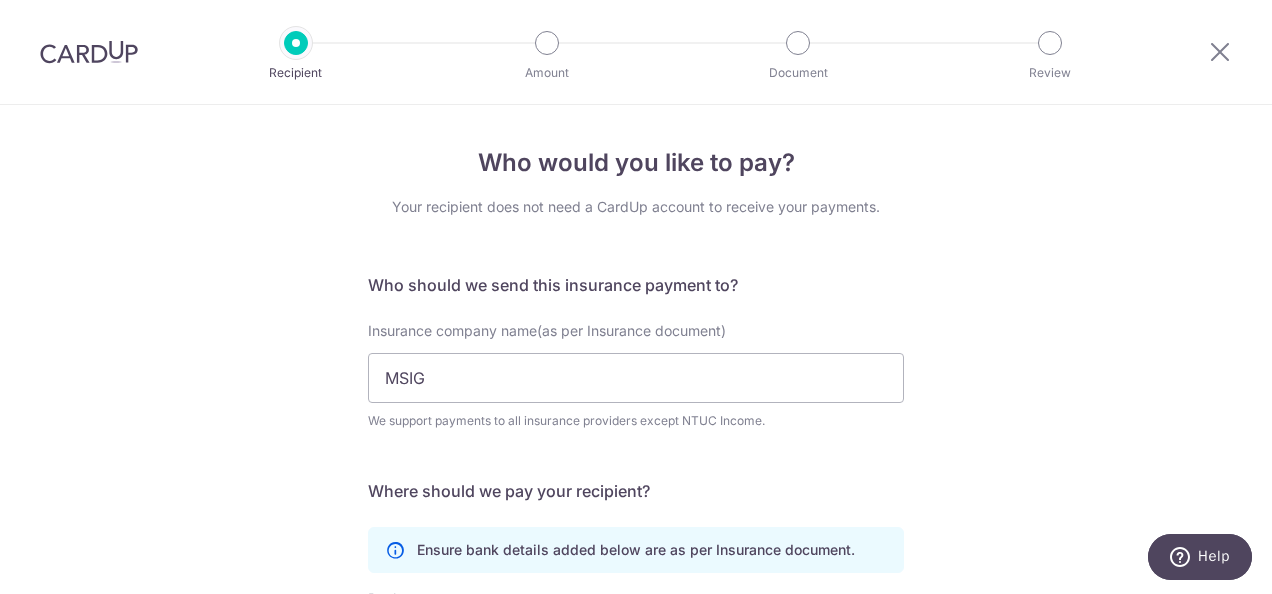 click at bounding box center (1220, 52) 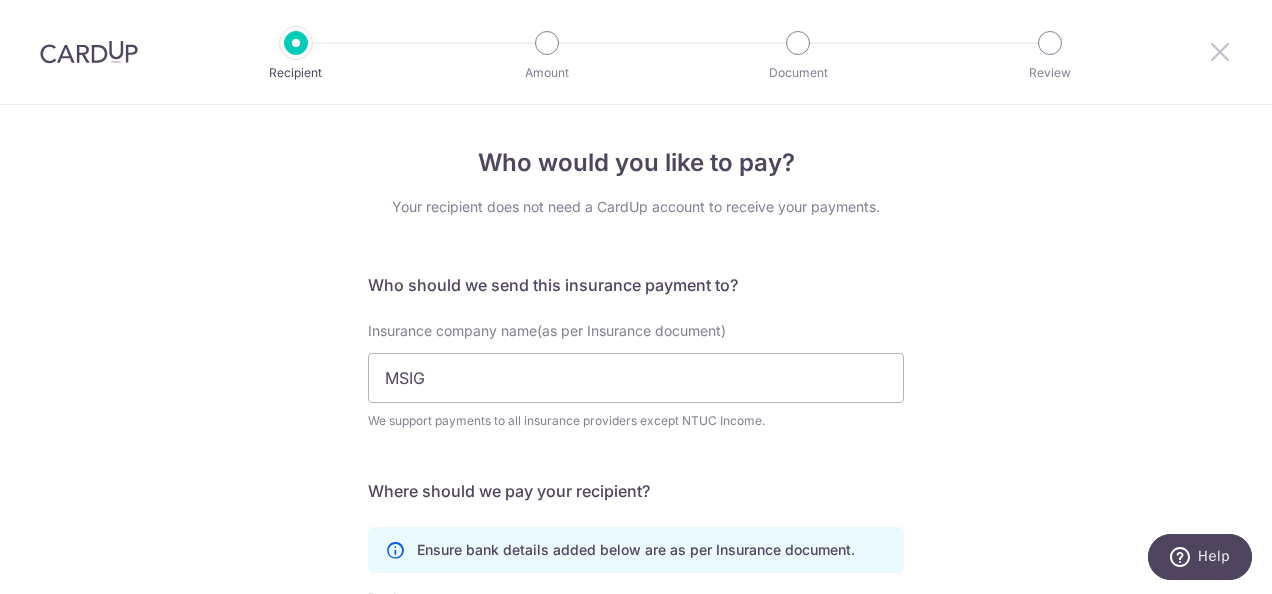 click at bounding box center [1220, 51] 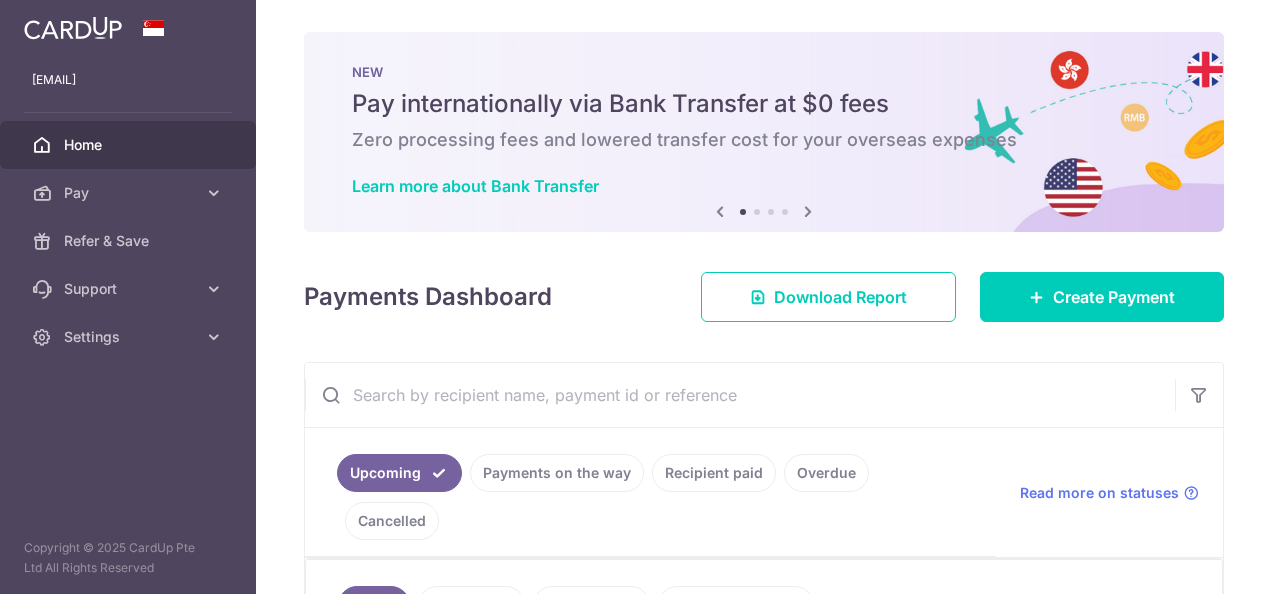 scroll, scrollTop: 0, scrollLeft: 0, axis: both 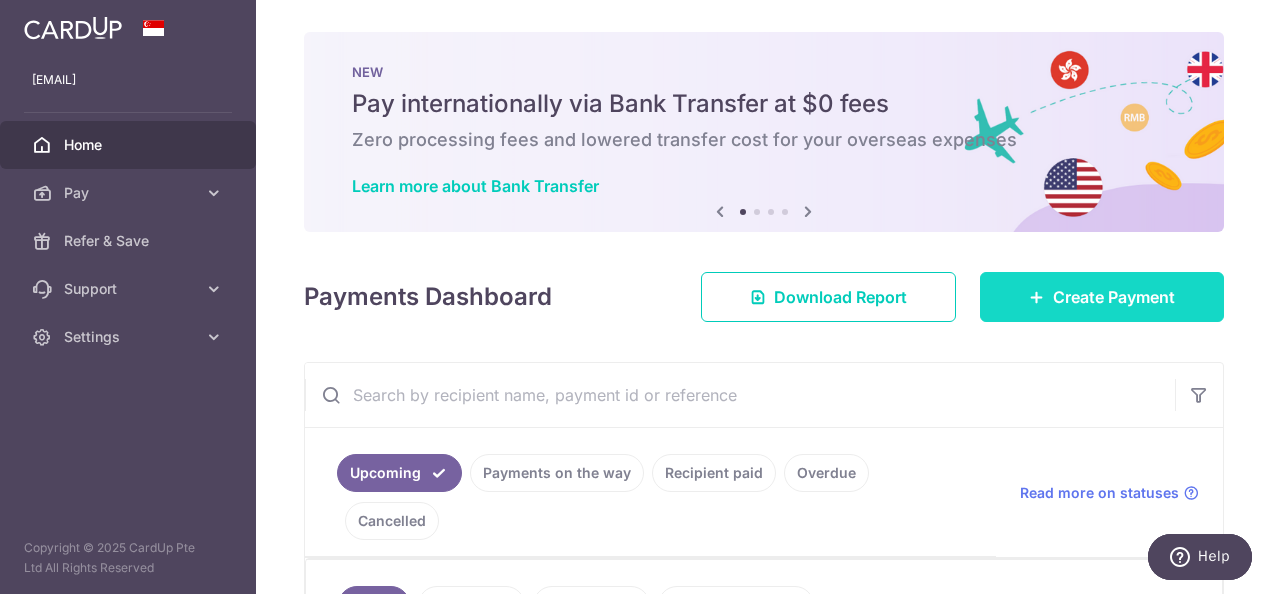 click on "Create Payment" at bounding box center [1114, 297] 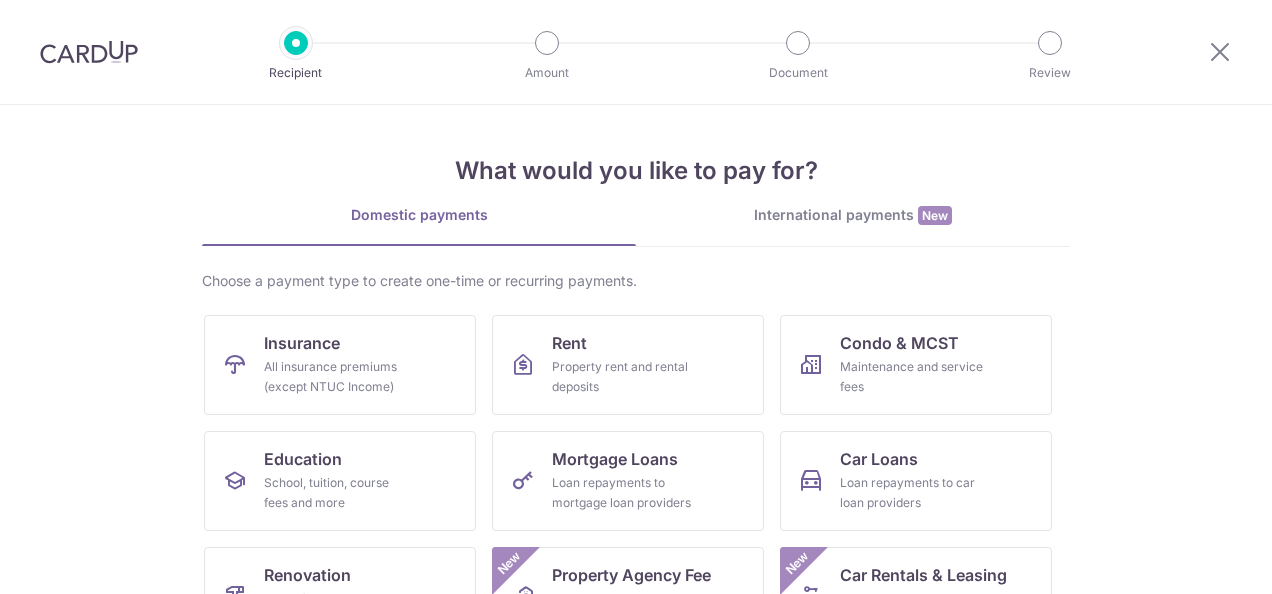 scroll, scrollTop: 0, scrollLeft: 0, axis: both 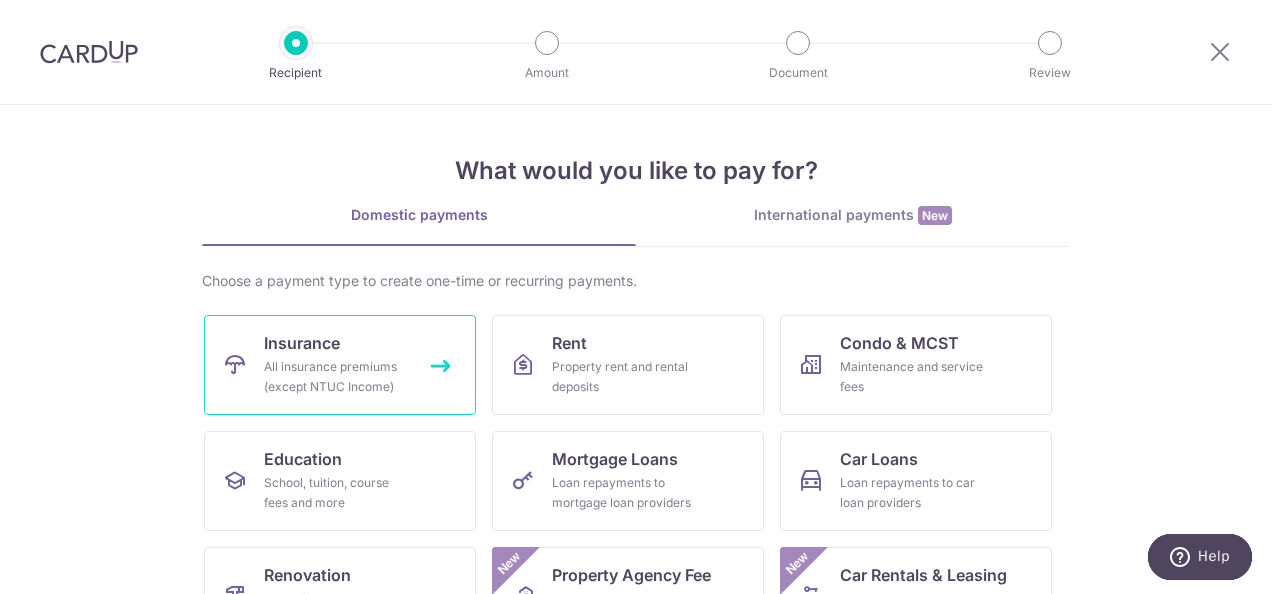 click on "Insurance All insurance premiums (except NTUC Income)" at bounding box center [340, 365] 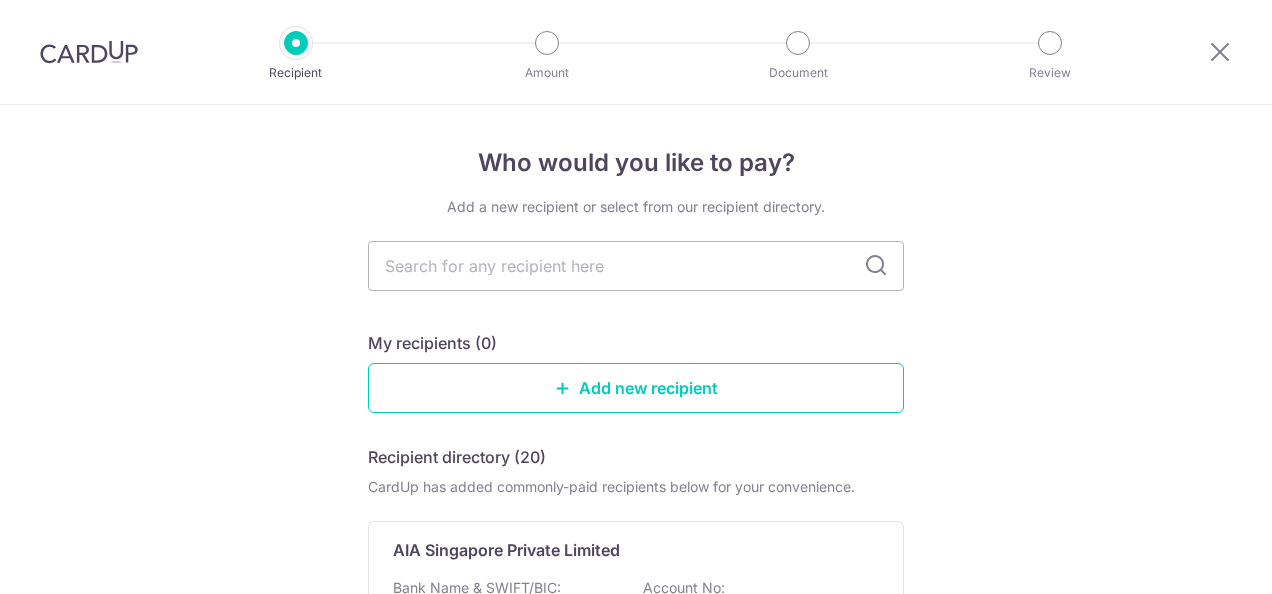 scroll, scrollTop: 0, scrollLeft: 0, axis: both 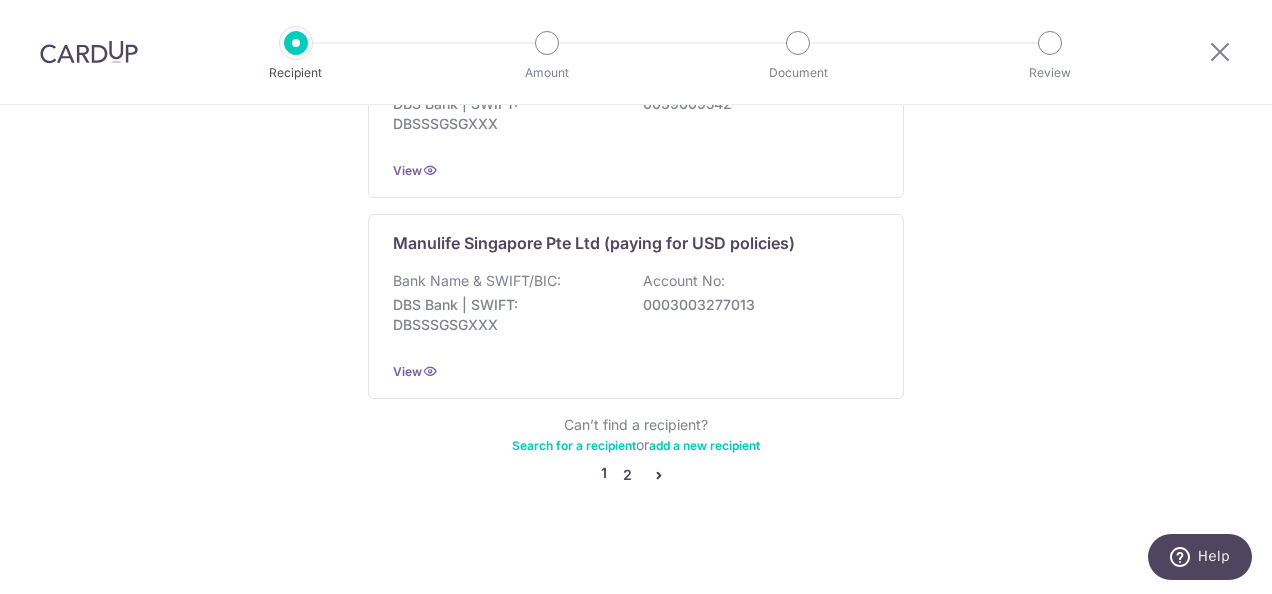 click on "2" at bounding box center (627, 475) 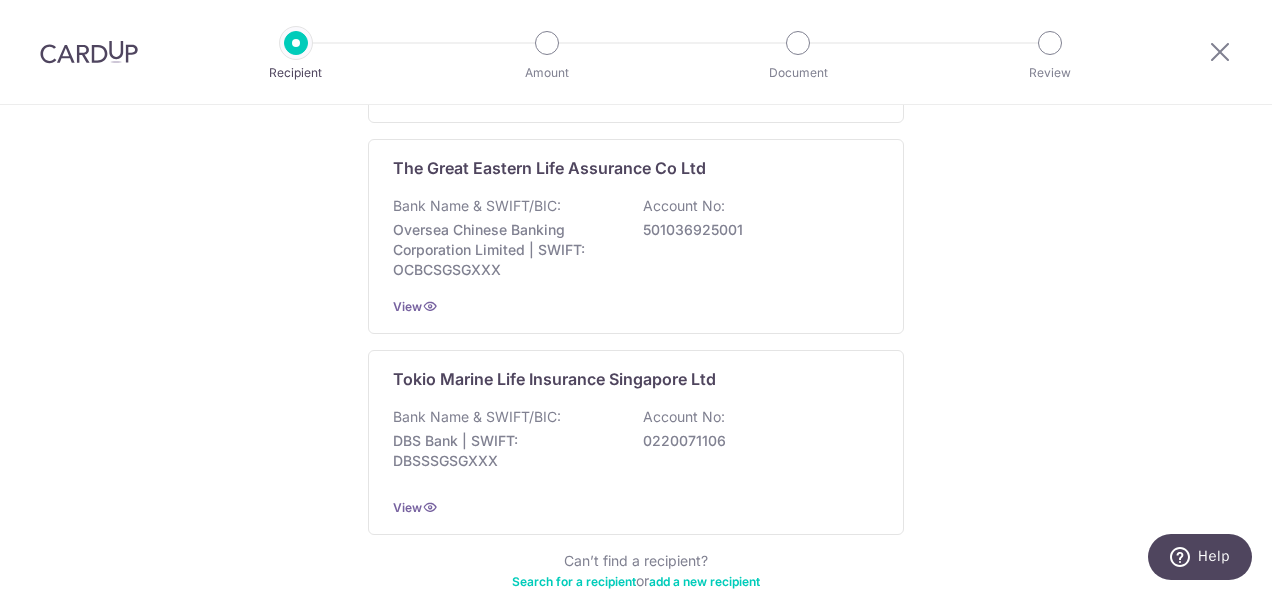 scroll, scrollTop: 2136, scrollLeft: 0, axis: vertical 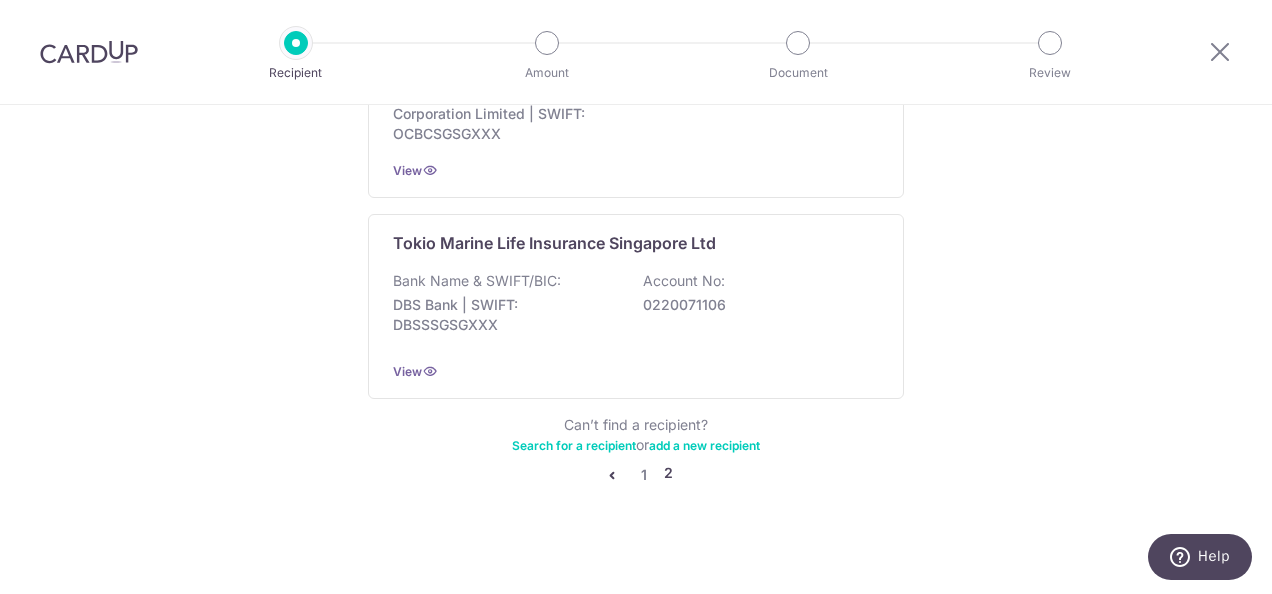 click on "1
2" at bounding box center [636, 475] 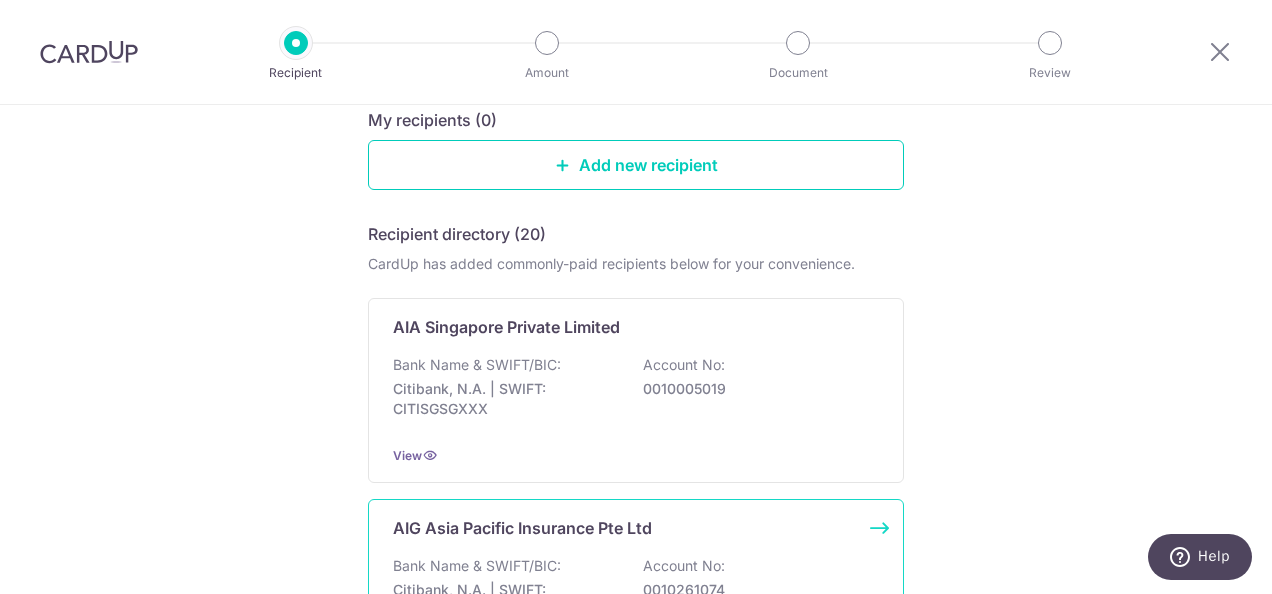 scroll, scrollTop: 100, scrollLeft: 0, axis: vertical 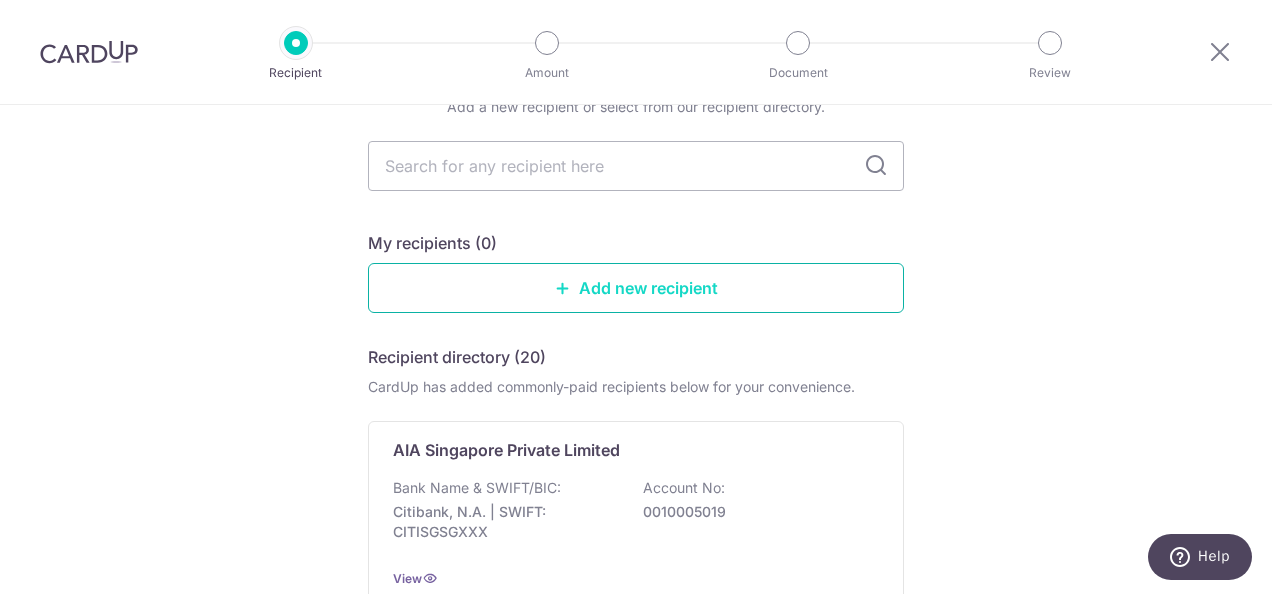 click on "Add new recipient" at bounding box center [636, 288] 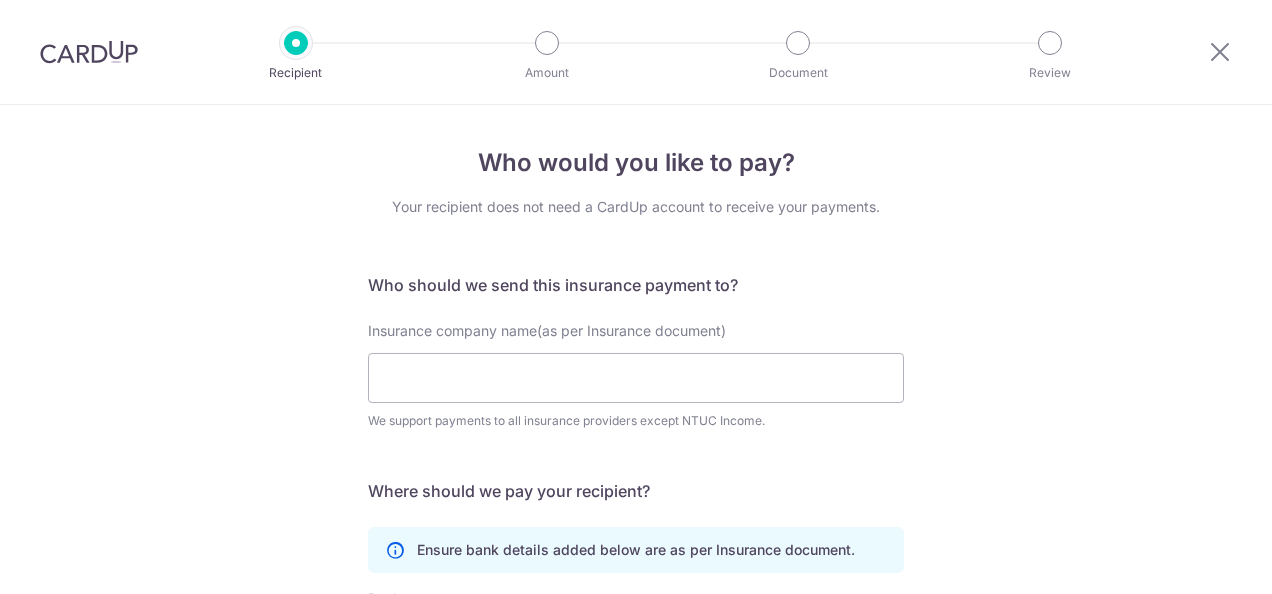 scroll, scrollTop: 0, scrollLeft: 0, axis: both 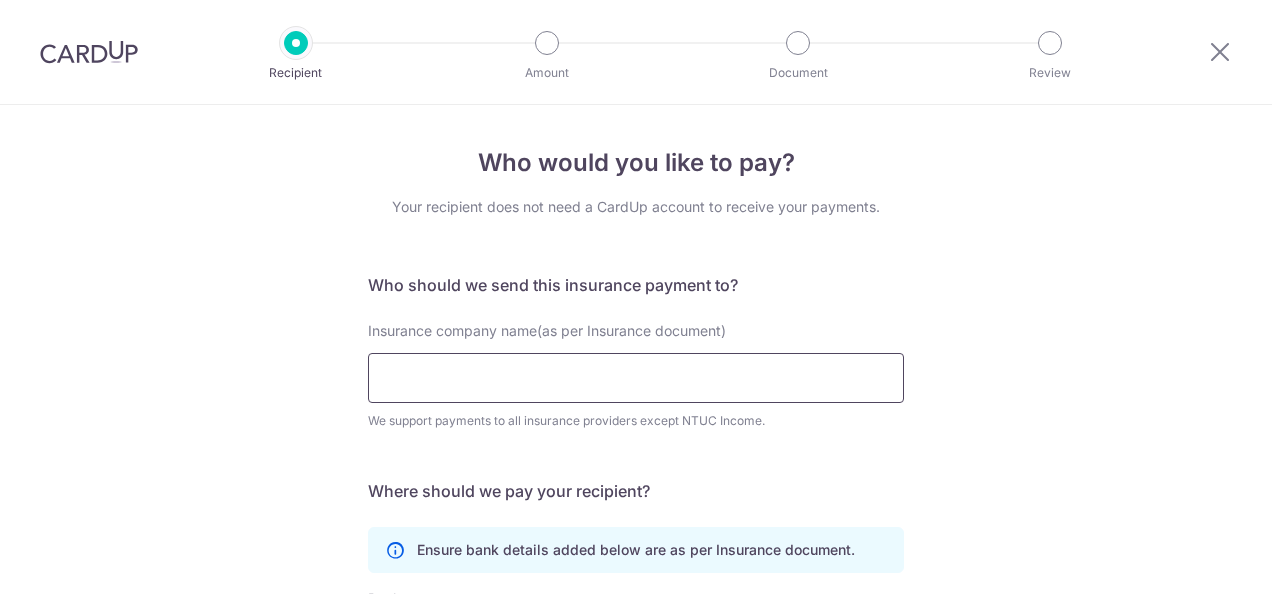 click on "Insurance company name(as per Insurance document)" at bounding box center [636, 378] 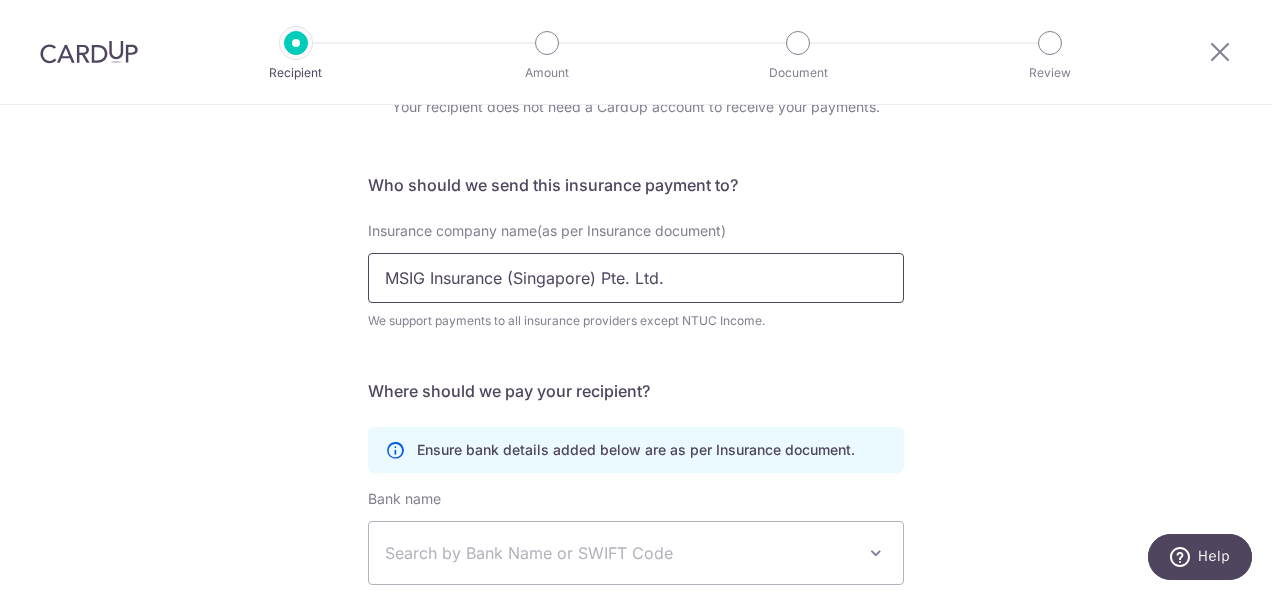 scroll, scrollTop: 200, scrollLeft: 0, axis: vertical 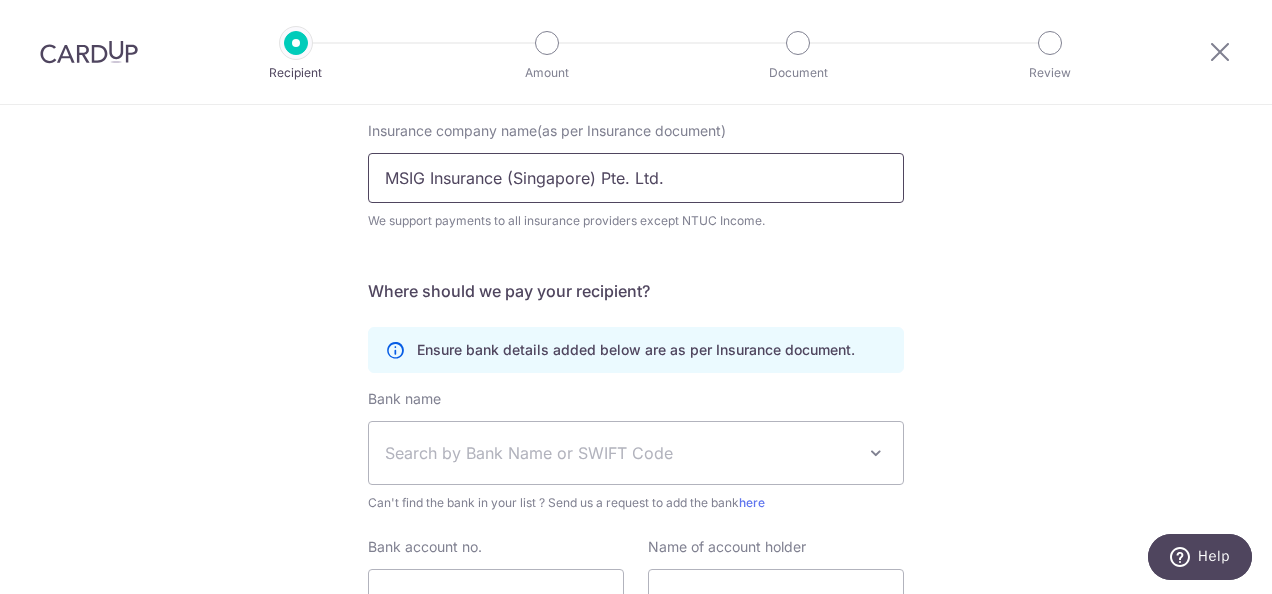 type on "MSIG Insurance (Singapore) Pte. Ltd." 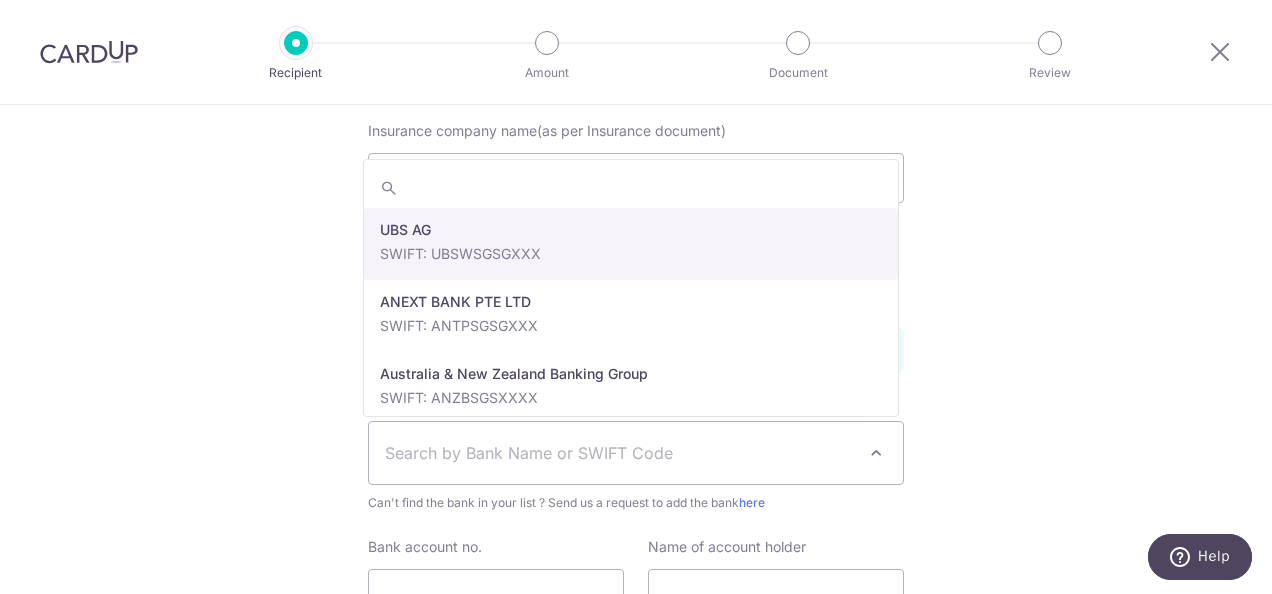click on "Search by Bank Name or SWIFT Code" at bounding box center (620, 453) 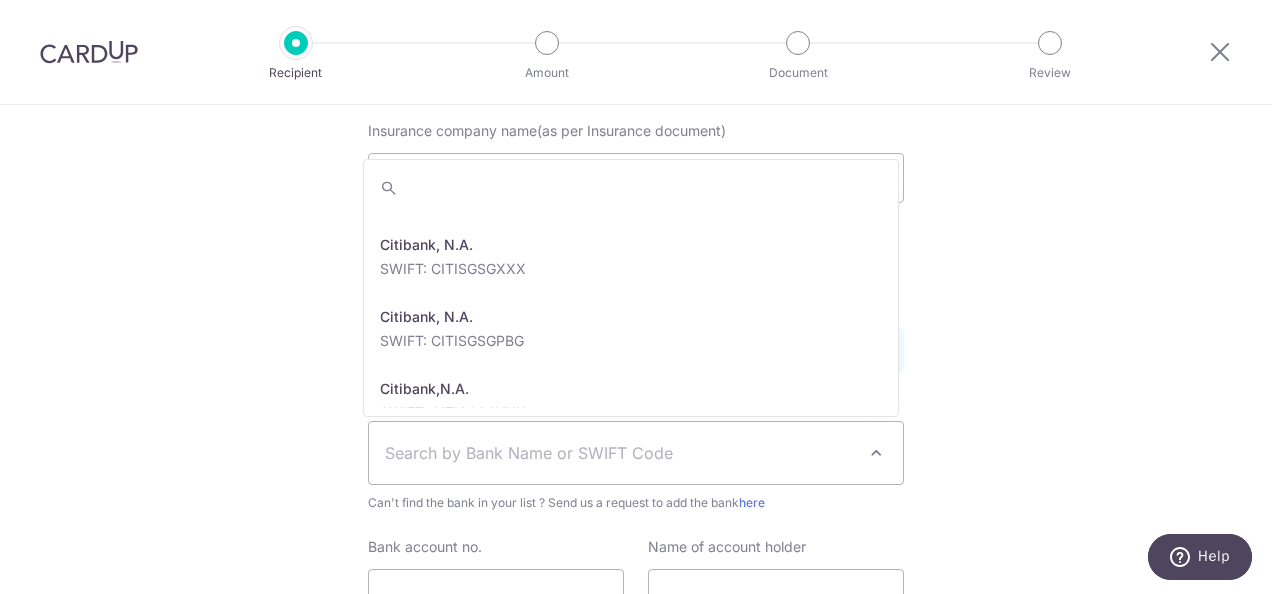 scroll, scrollTop: 1000, scrollLeft: 0, axis: vertical 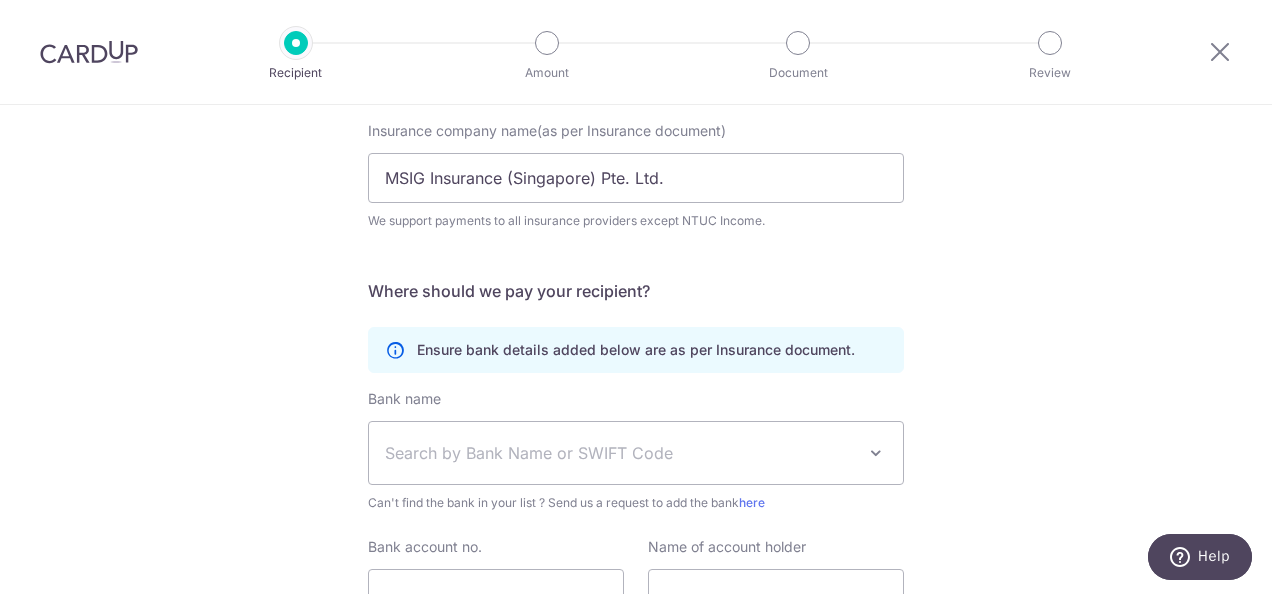 click on "Who would you like to pay?
Your recipient does not need a CardUp account to receive your payments.
Who should we send this insurance payment to?
Insurance company name(as per Insurance document)
MSIG Insurance ([COUNTRY]) Pte. Ltd.
We support payments to all insurance providers except NTUC Income.
Translation missing: en.no key
URL
Telephone
Where should we pay your recipient?
Ensure bank details added below are as per Insurance document." at bounding box center (636, 342) 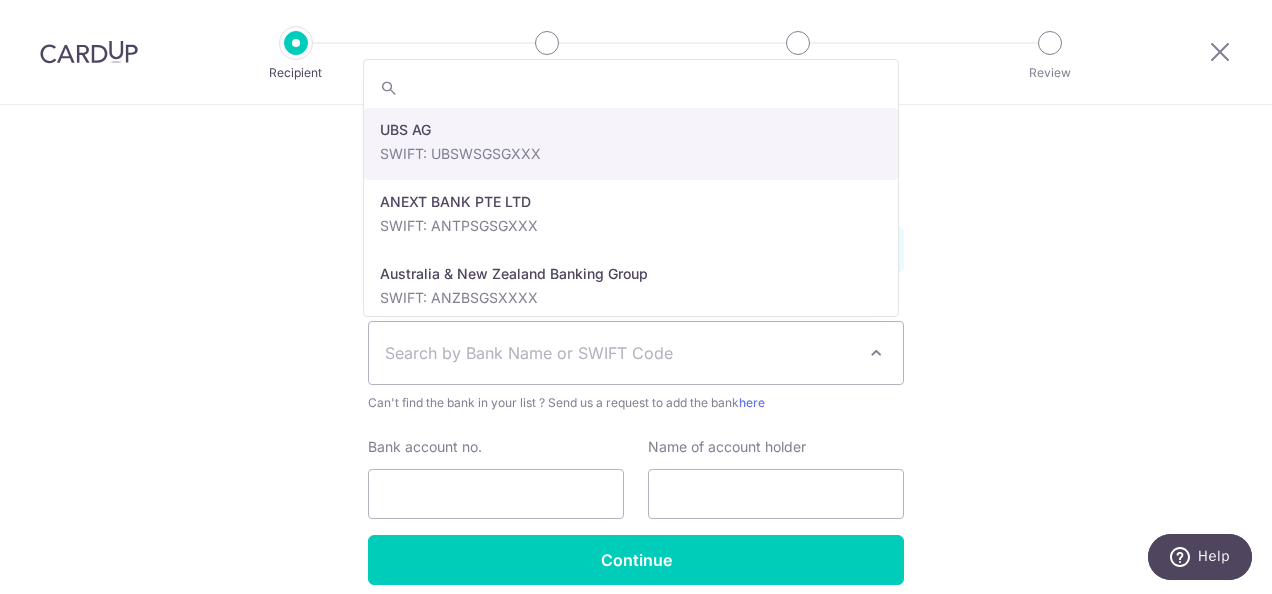 click on "Search by Bank Name or SWIFT Code" at bounding box center (636, 353) 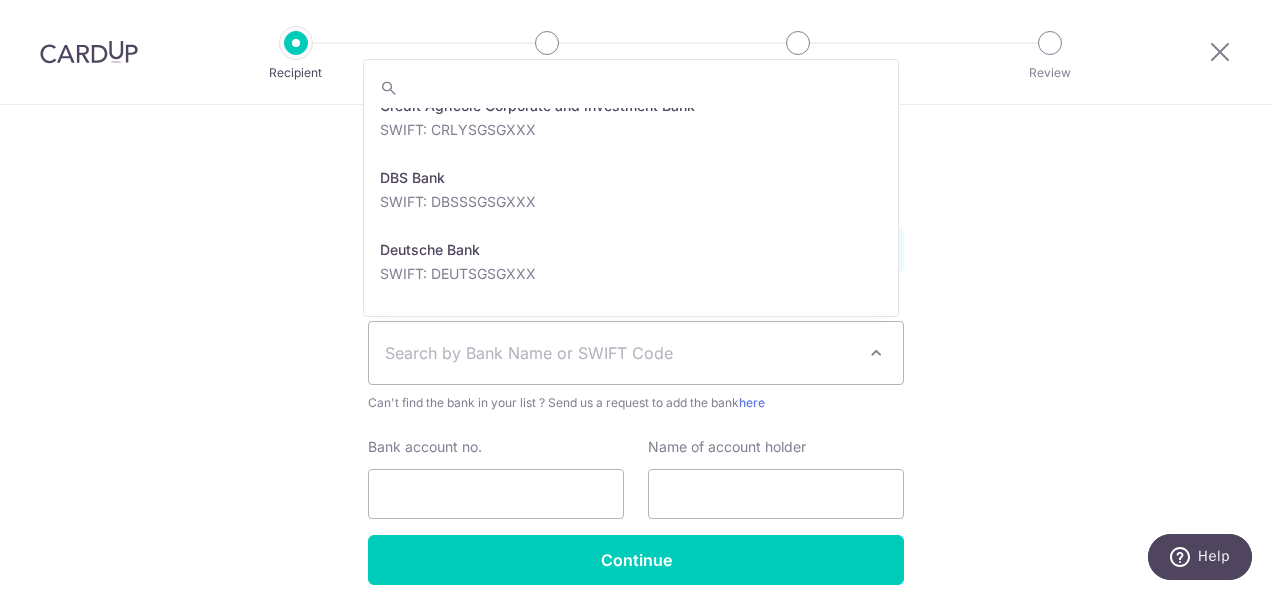scroll, scrollTop: 1400, scrollLeft: 0, axis: vertical 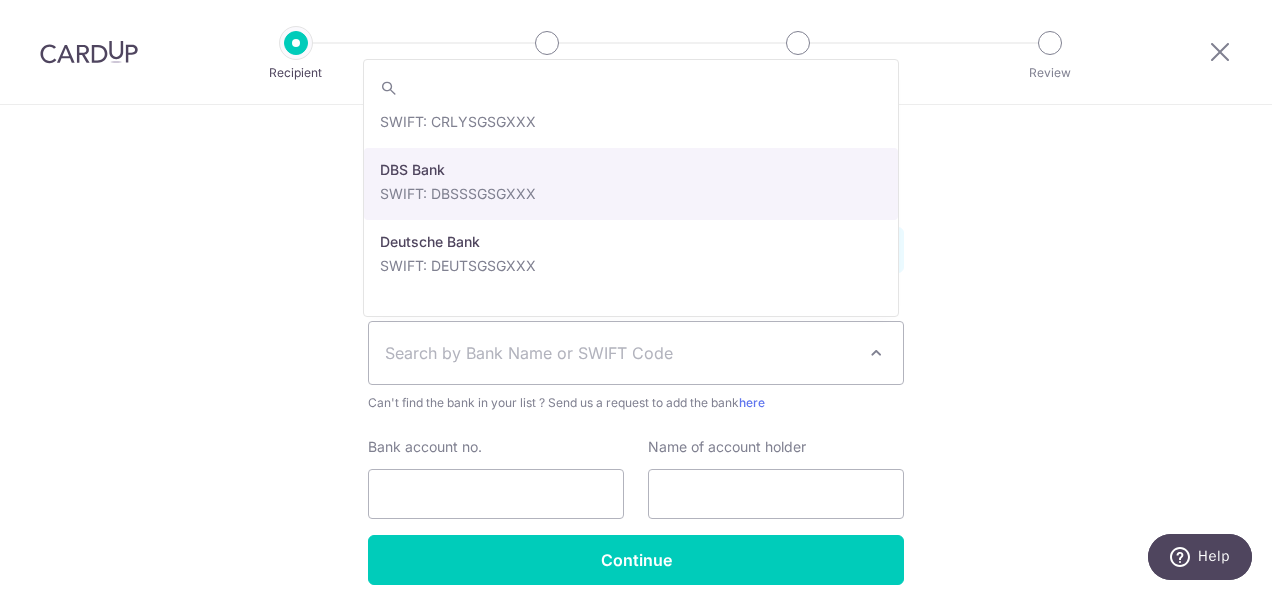 click on "Who would you like to pay?
Your recipient does not need a CardUp account to receive your payments.
Who should we send this insurance payment to?
Insurance company name(as per Insurance document)
MSIG Insurance ([COUNTRY]) Pte. Ltd.
We support payments to all insurance providers except NTUC Income.
Translation missing: en.no key
URL
Telephone
Where should we pay your recipient?
Ensure bank details added below are as per Insurance document." at bounding box center (636, 242) 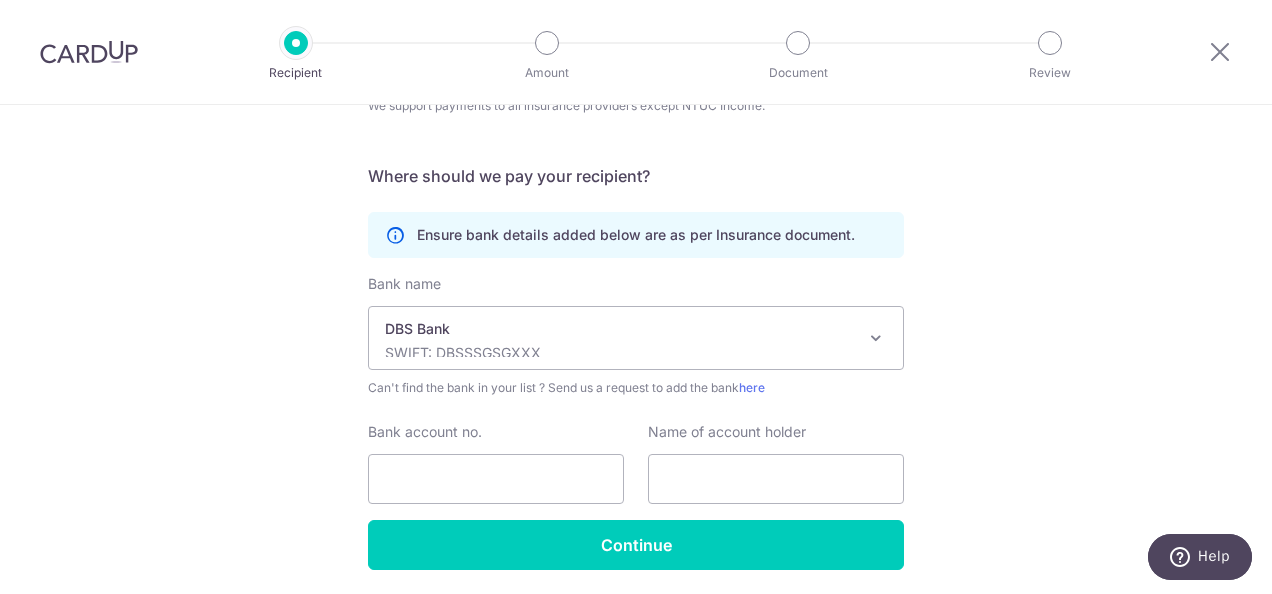 scroll, scrollTop: 284, scrollLeft: 0, axis: vertical 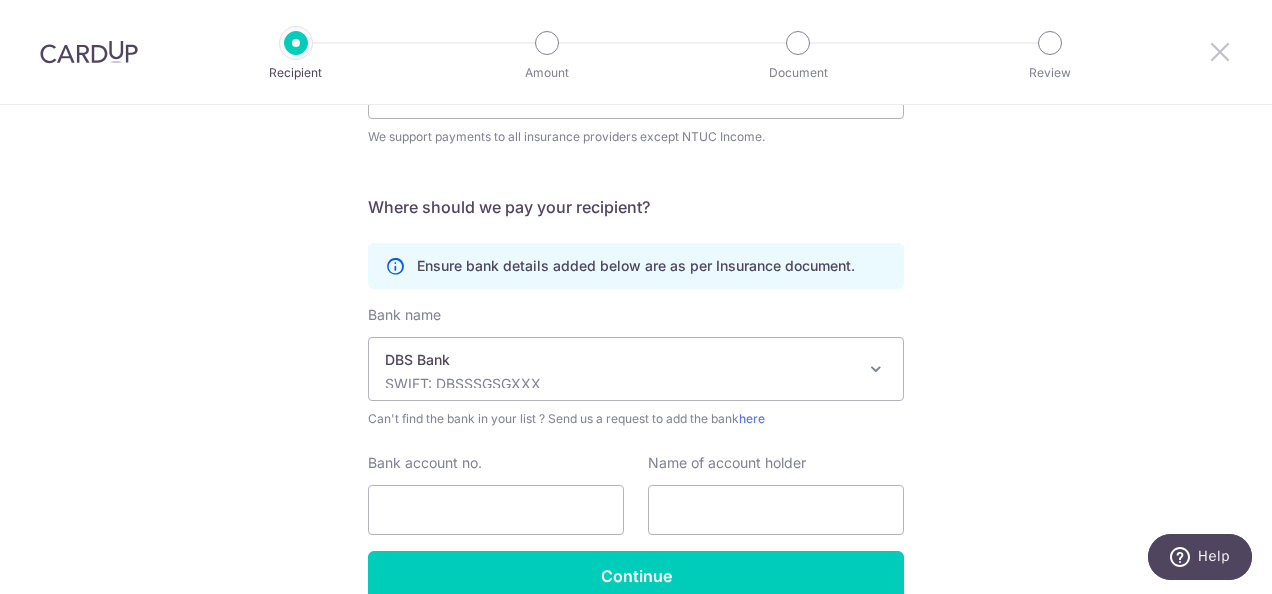 click at bounding box center (1220, 51) 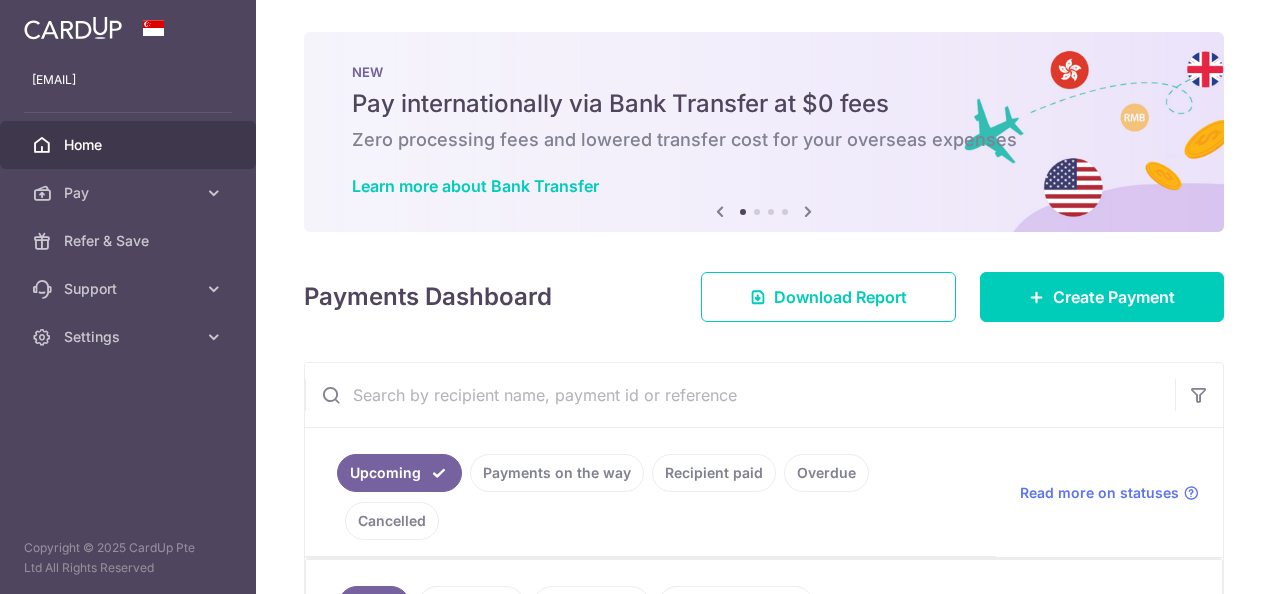 scroll, scrollTop: 0, scrollLeft: 0, axis: both 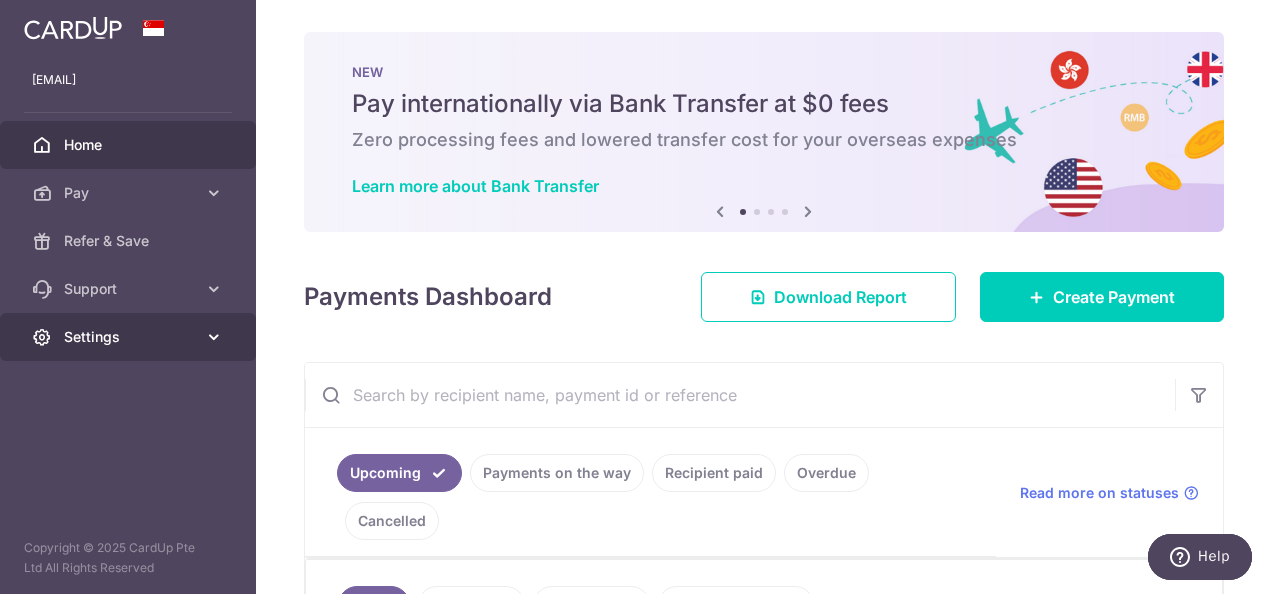 click on "Settings" at bounding box center [130, 337] 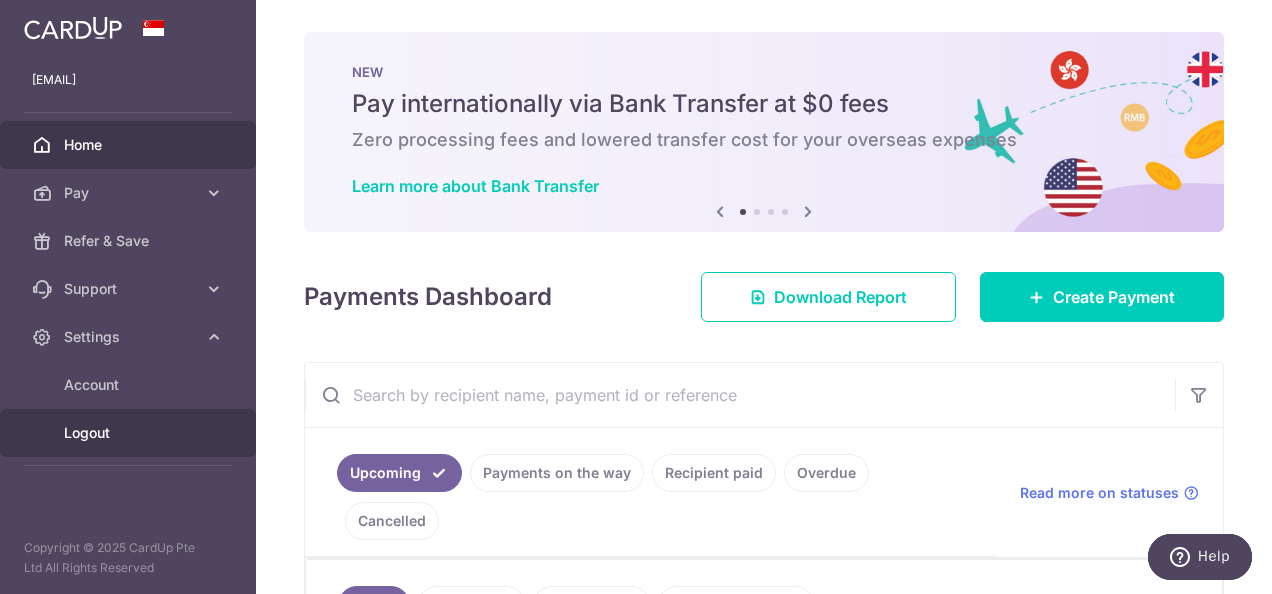 click on "Logout" at bounding box center [130, 433] 